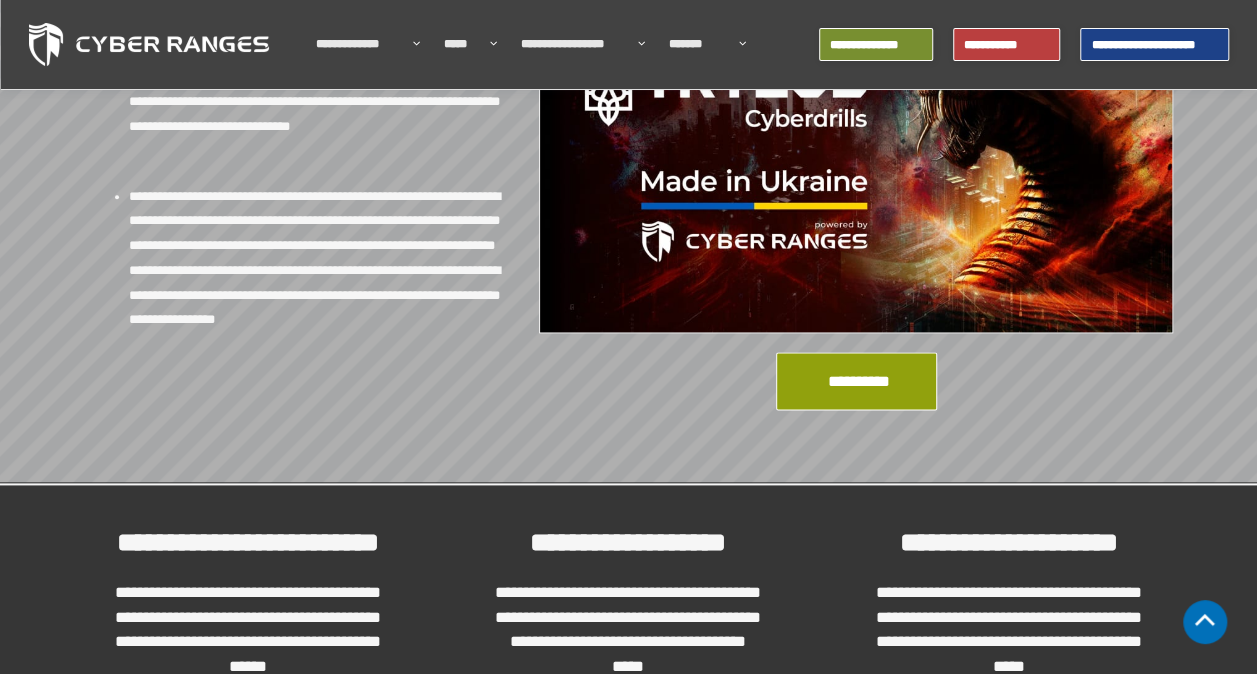 scroll, scrollTop: 1100, scrollLeft: 0, axis: vertical 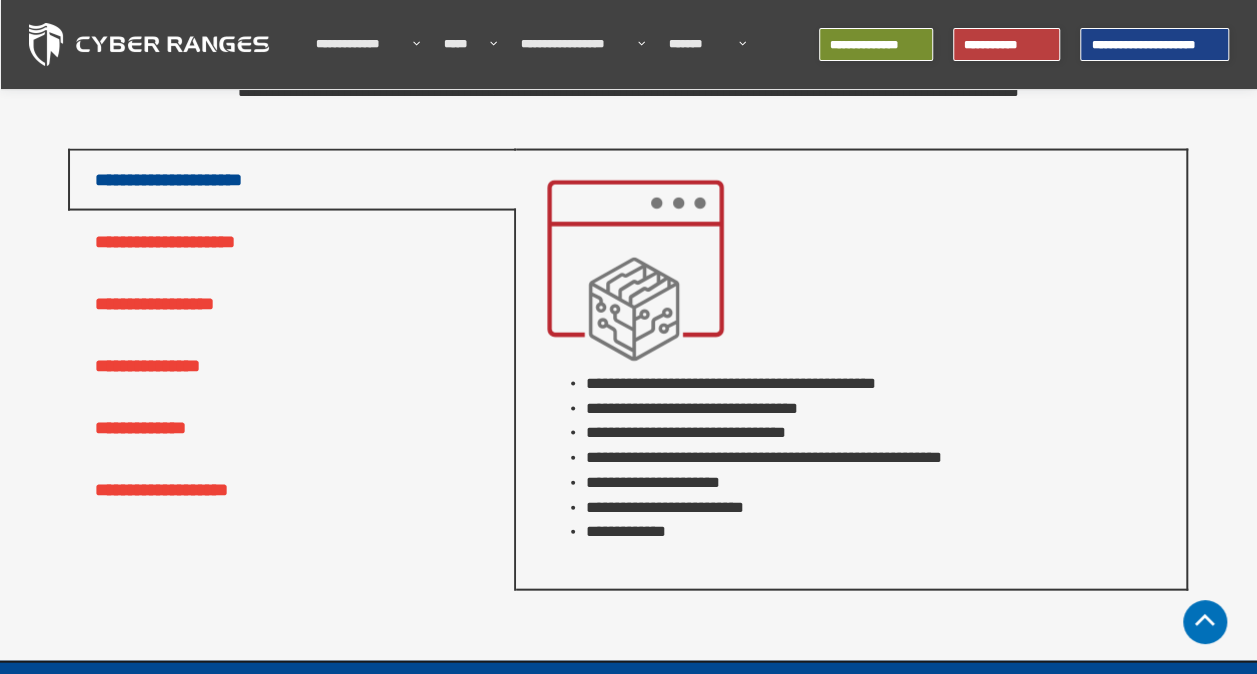 click on "**********" at bounding box center [292, 242] 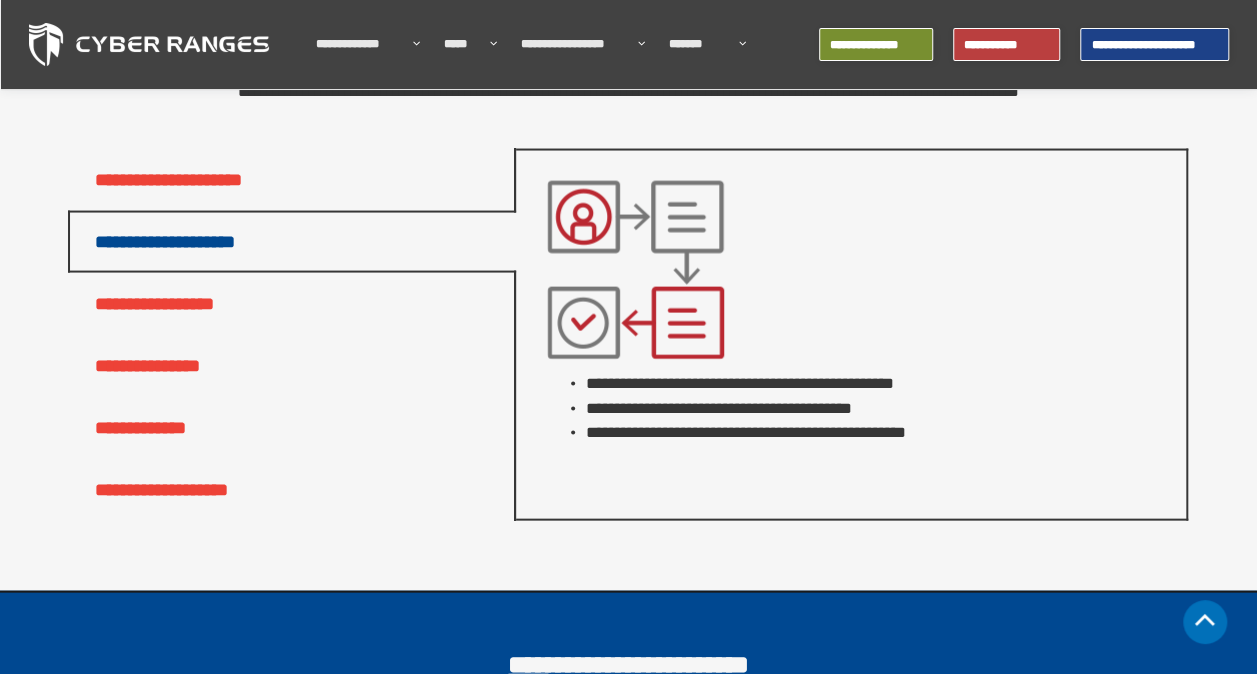click on "**********" at bounding box center [292, 304] 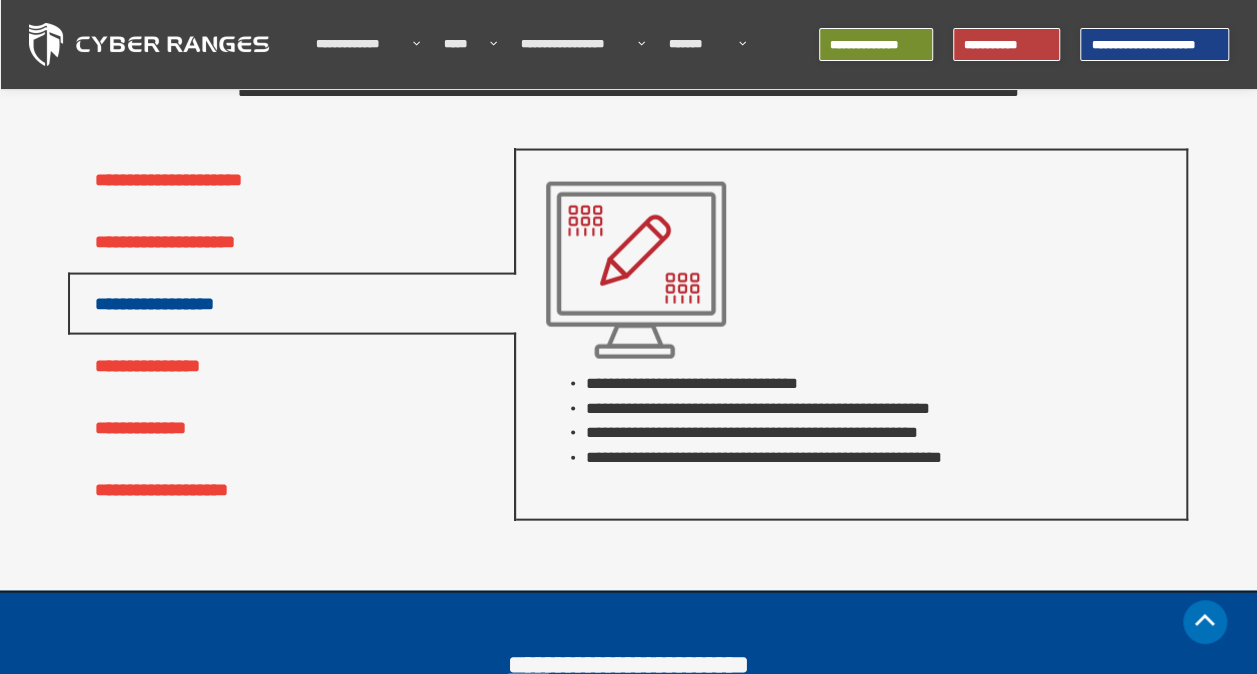 click on "**********" at bounding box center (292, 242) 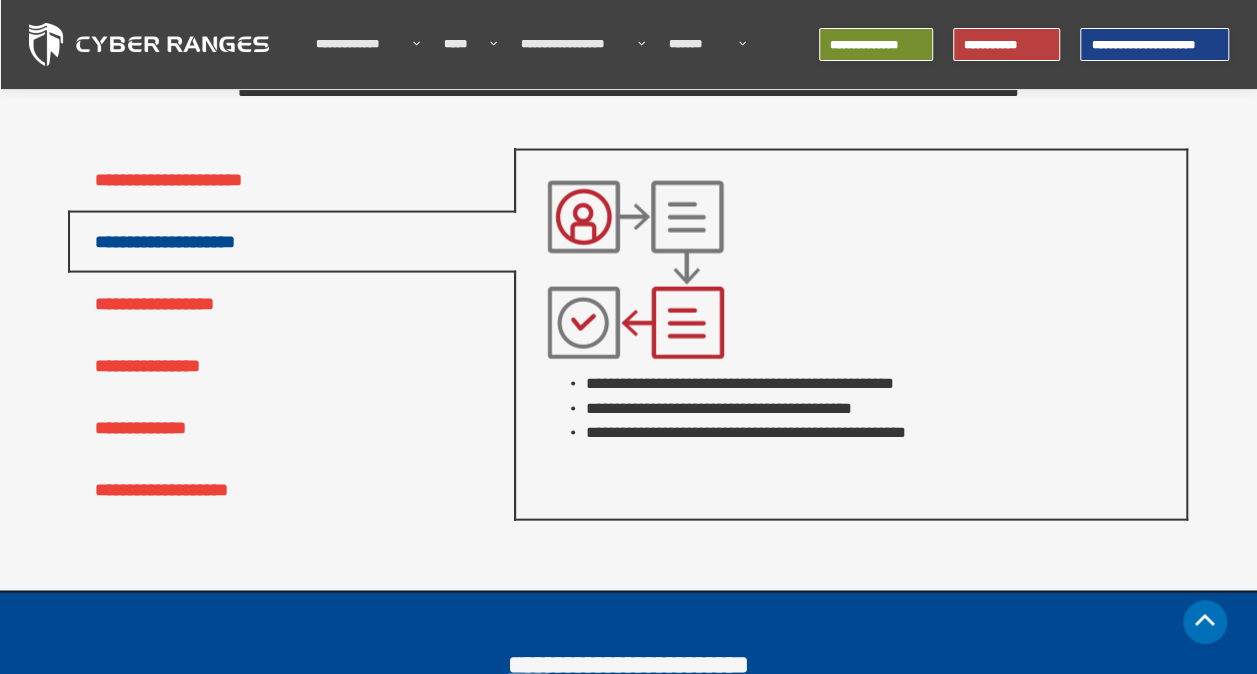 click on "**********" at bounding box center [876, 383] 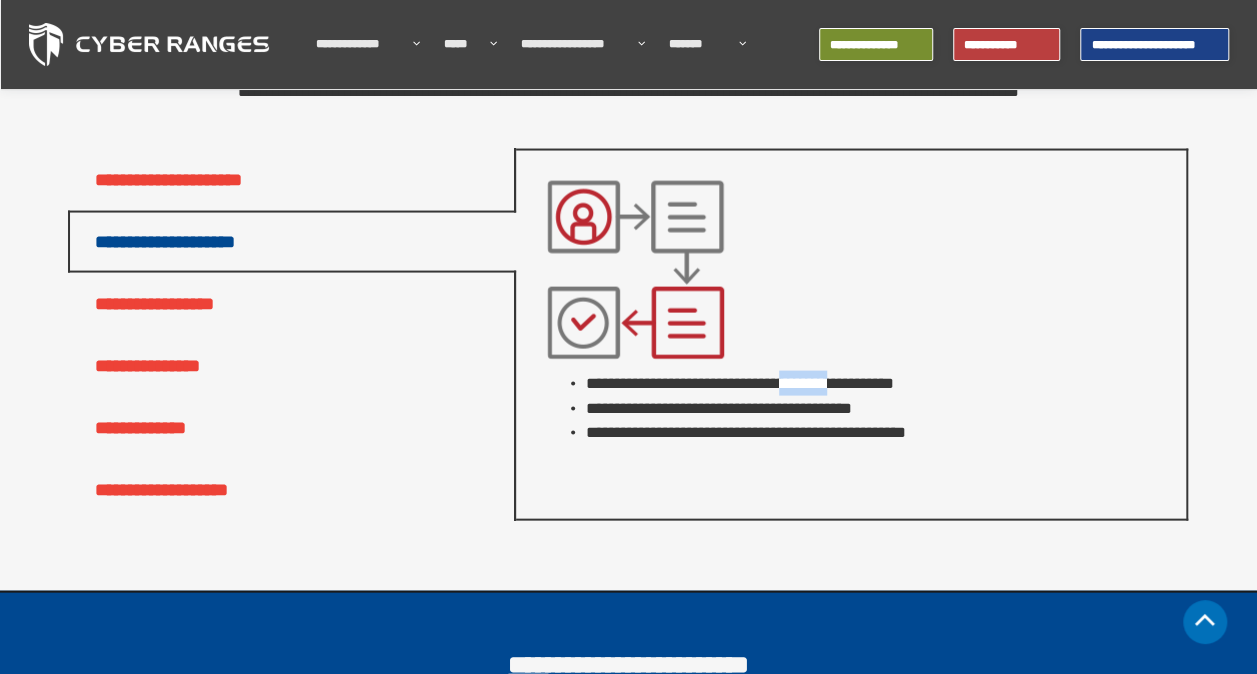 click on "**********" at bounding box center (876, 383) 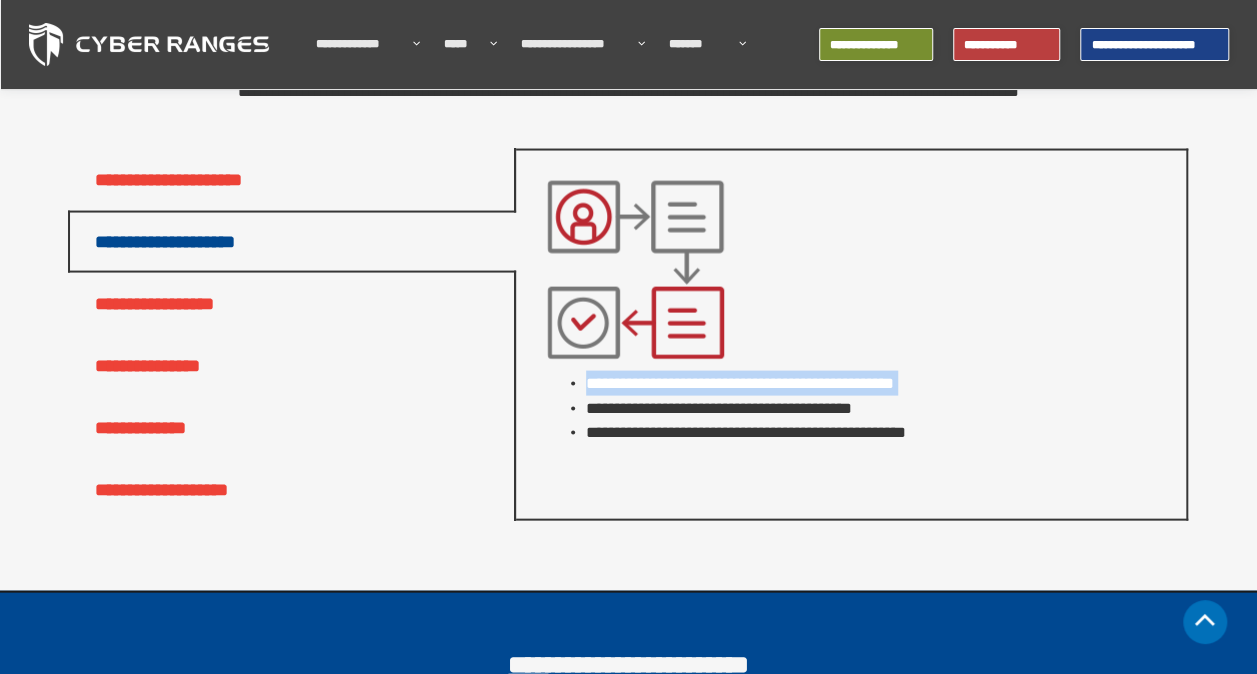 click on "**********" at bounding box center (876, 383) 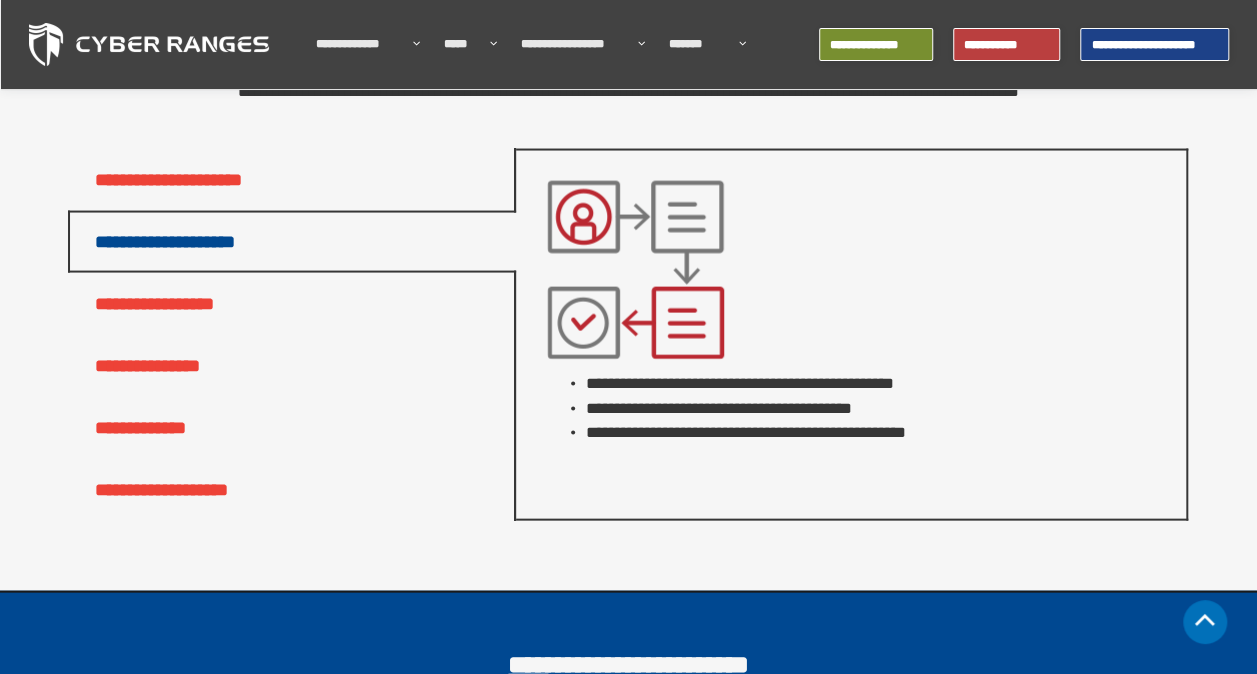click on "**********" at bounding box center (876, 408) 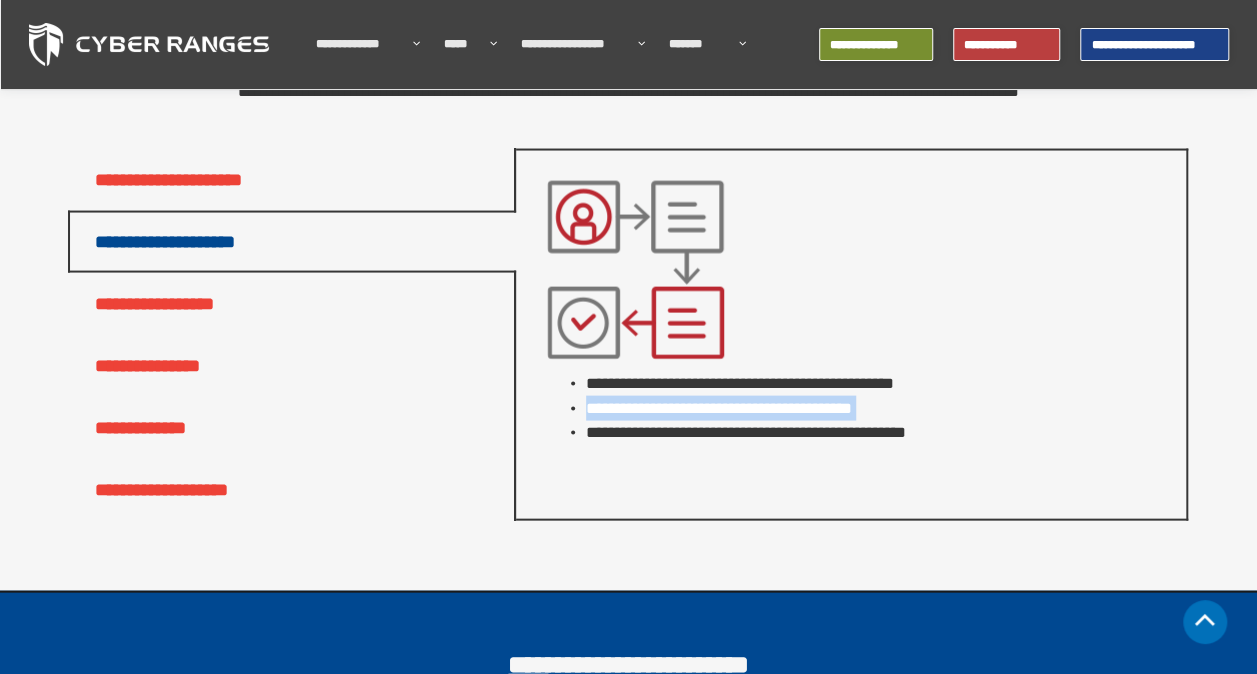 click on "**********" at bounding box center [876, 408] 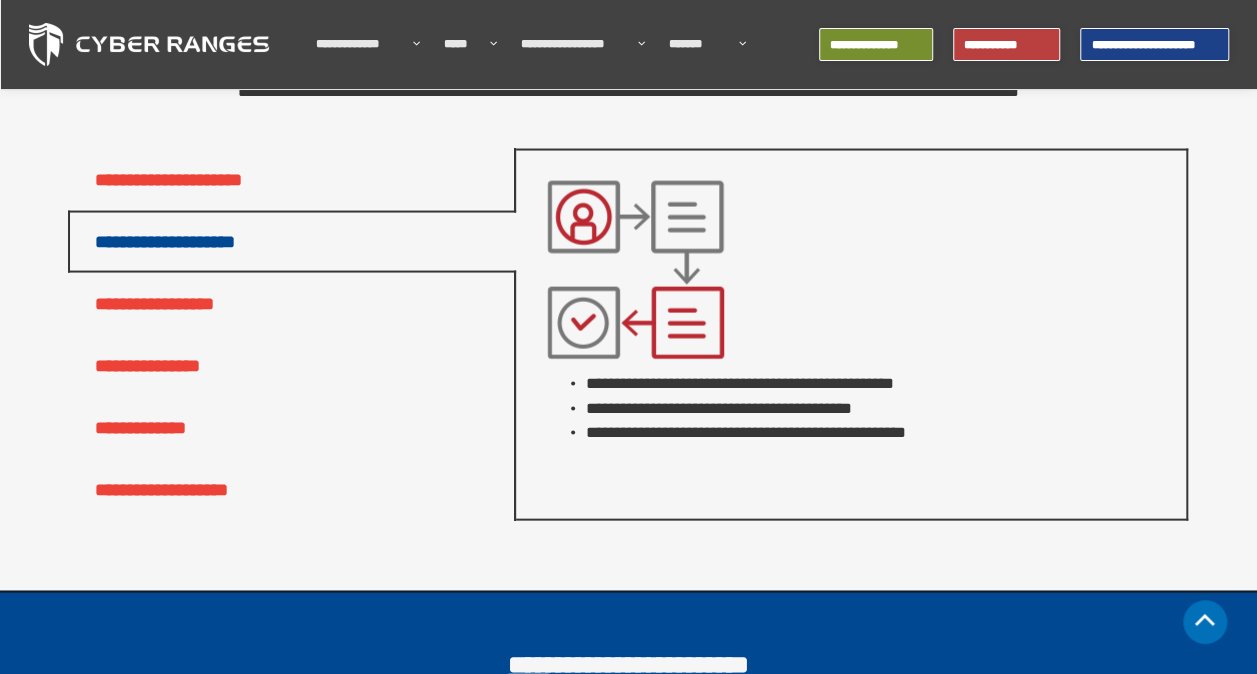 drag, startPoint x: 862, startPoint y: 411, endPoint x: 730, endPoint y: 441, distance: 135.36617 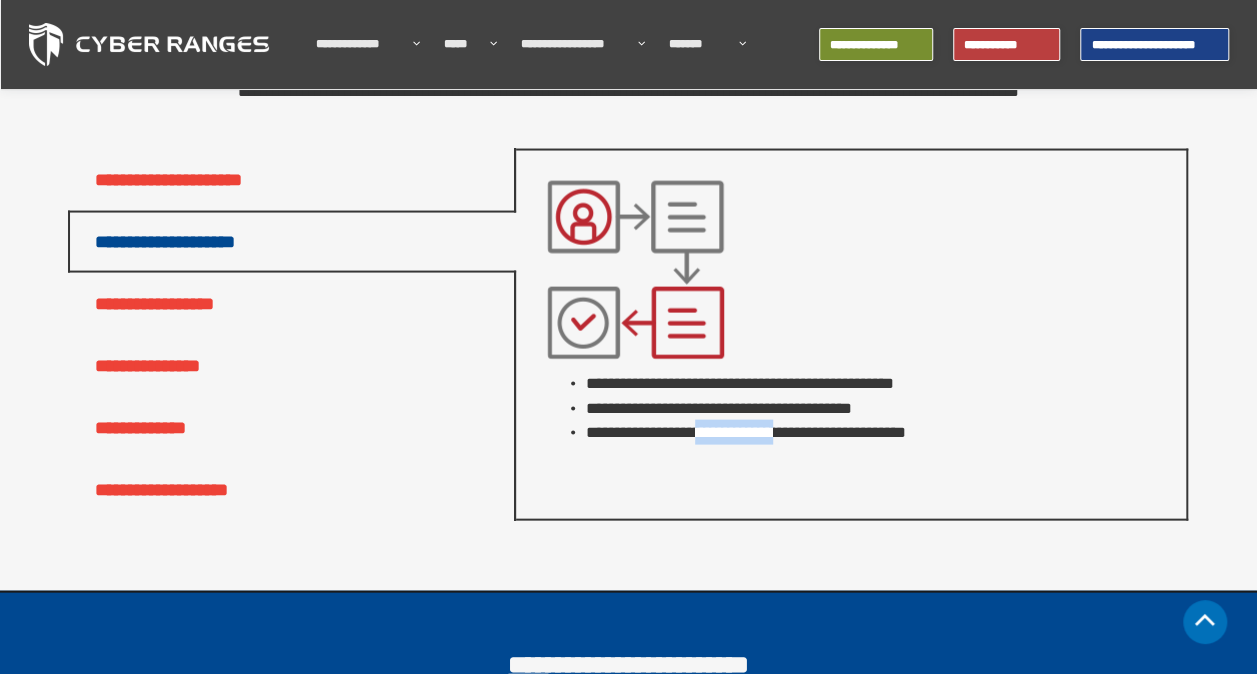 click on "**********" at bounding box center [876, 432] 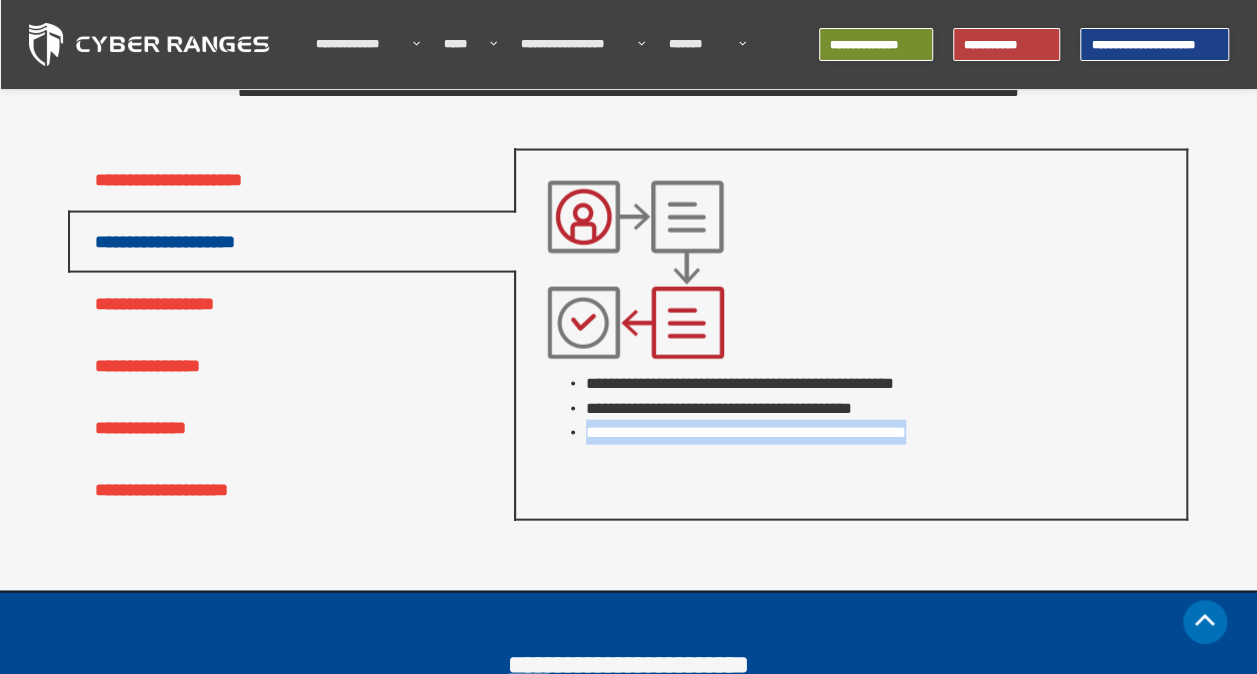 click on "**********" at bounding box center [876, 432] 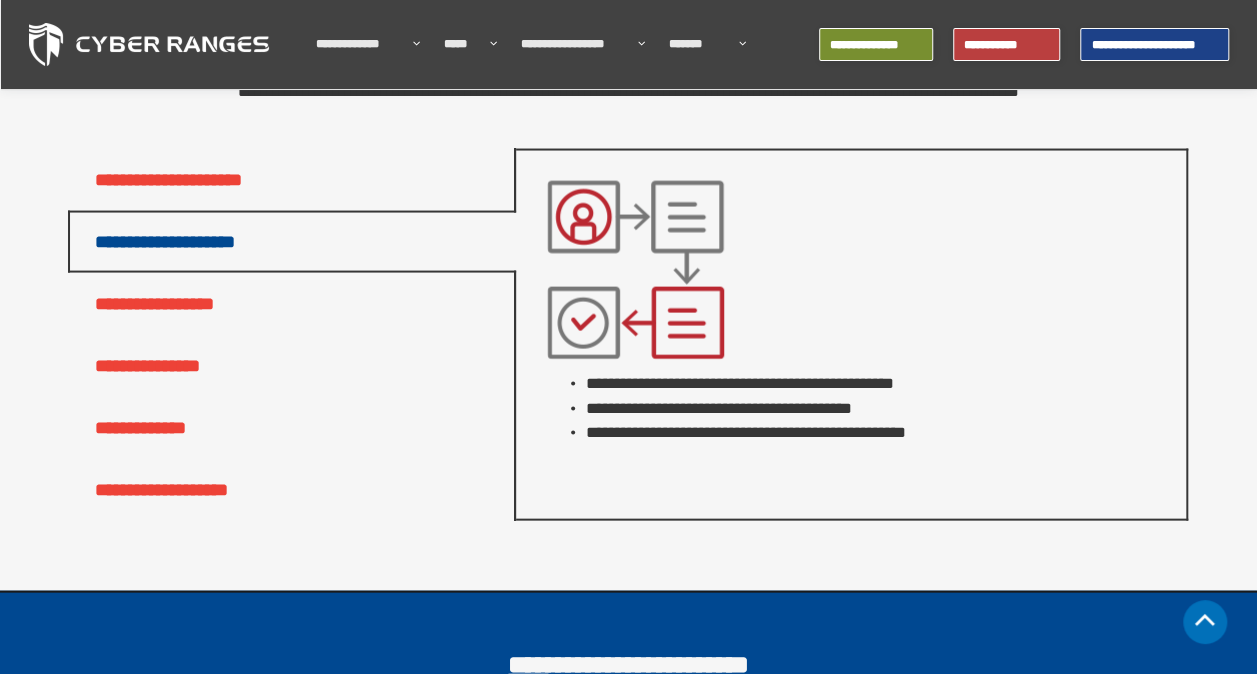 click on "**********" at bounding box center (292, 428) 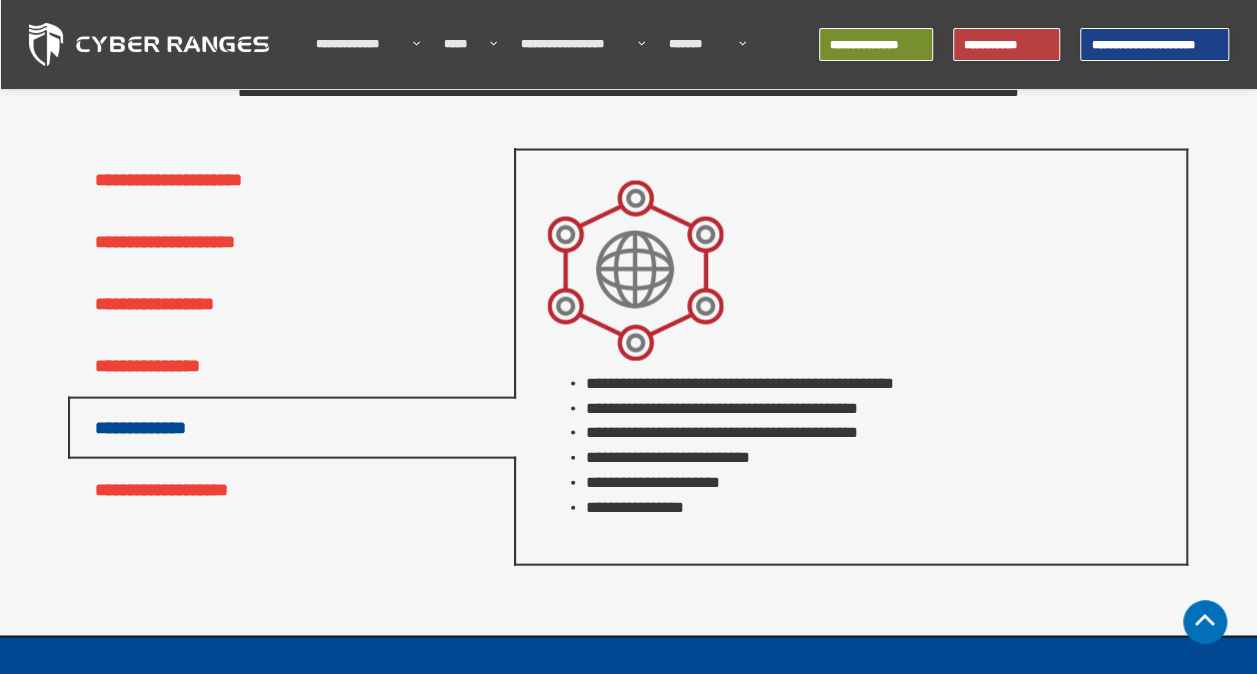 click on "**********" at bounding box center [292, 490] 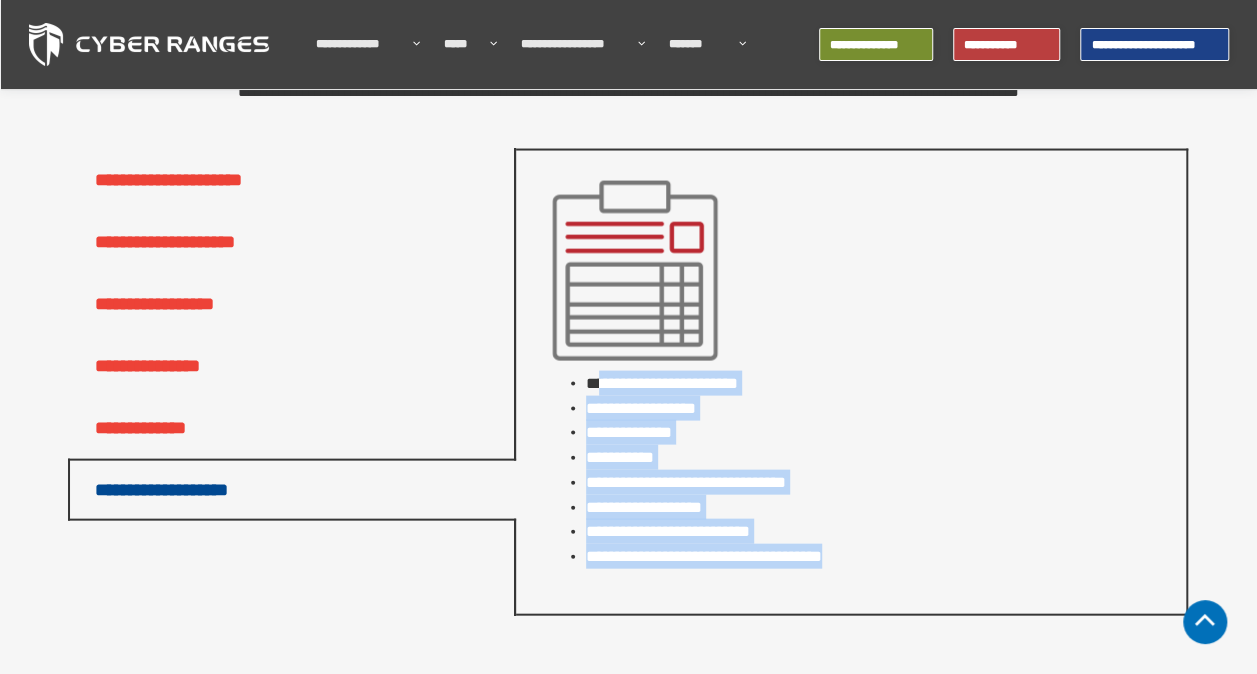 drag, startPoint x: 606, startPoint y: 390, endPoint x: 934, endPoint y: 549, distance: 364.50653 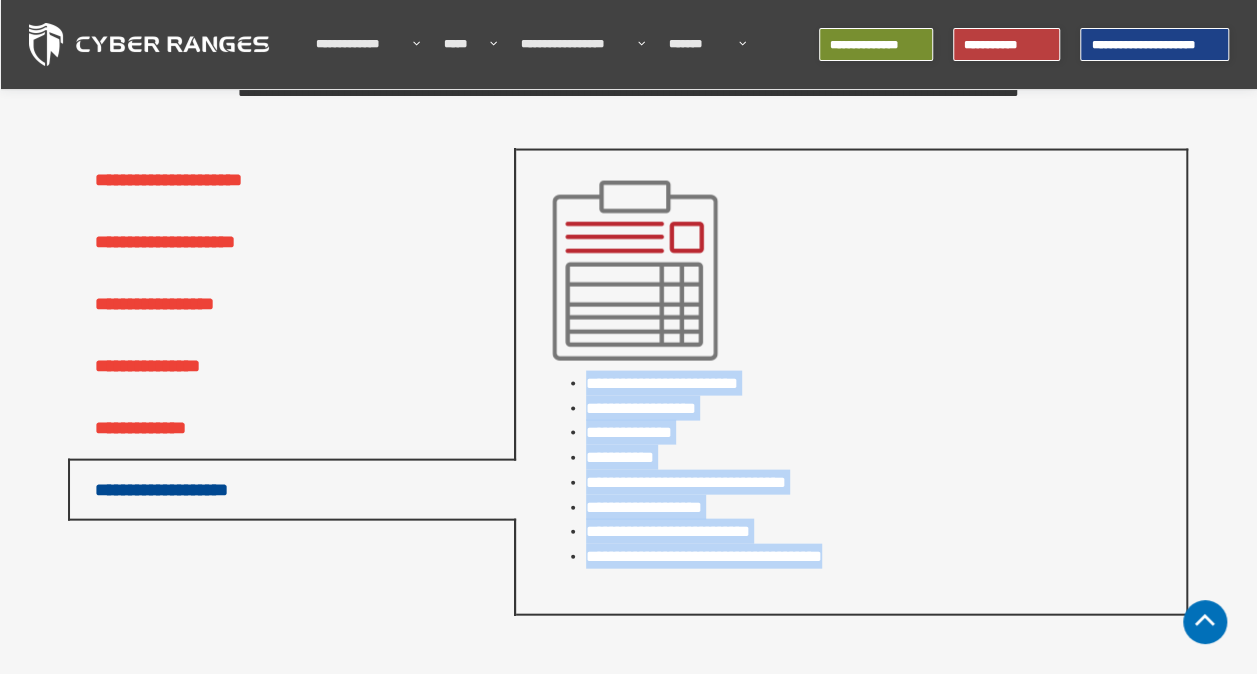 drag, startPoint x: 953, startPoint y: 559, endPoint x: 539, endPoint y: 393, distance: 446.04034 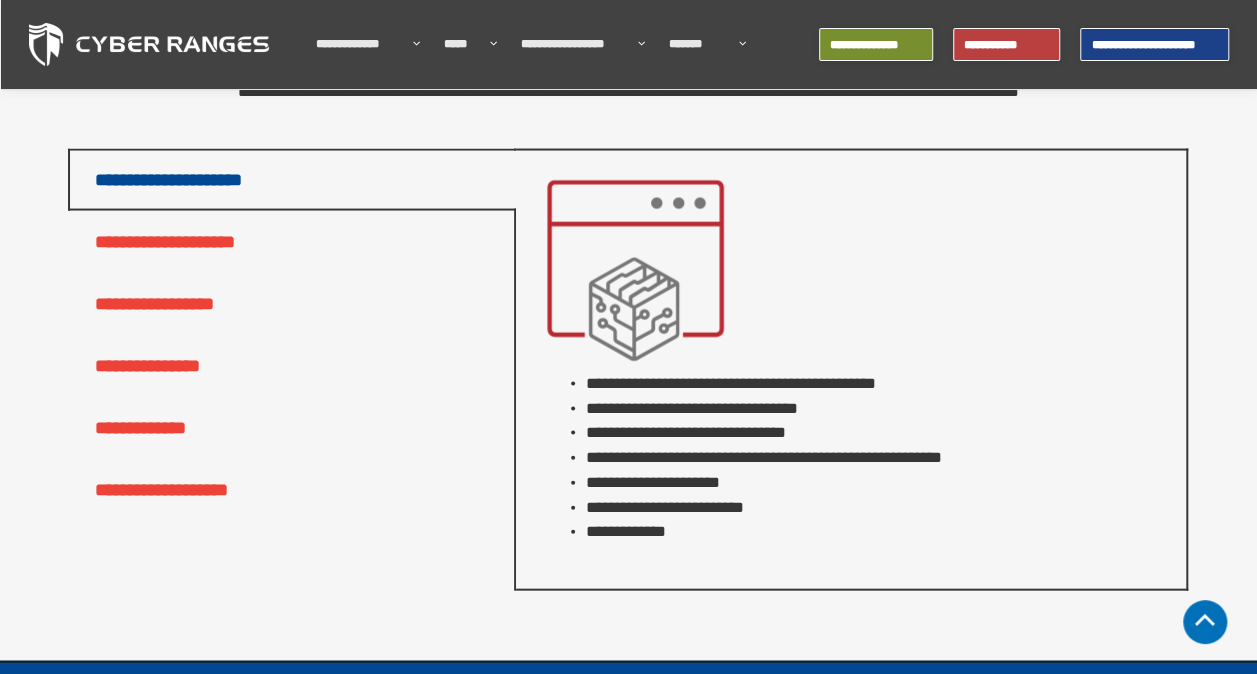 click on "**********" at bounding box center (876, 383) 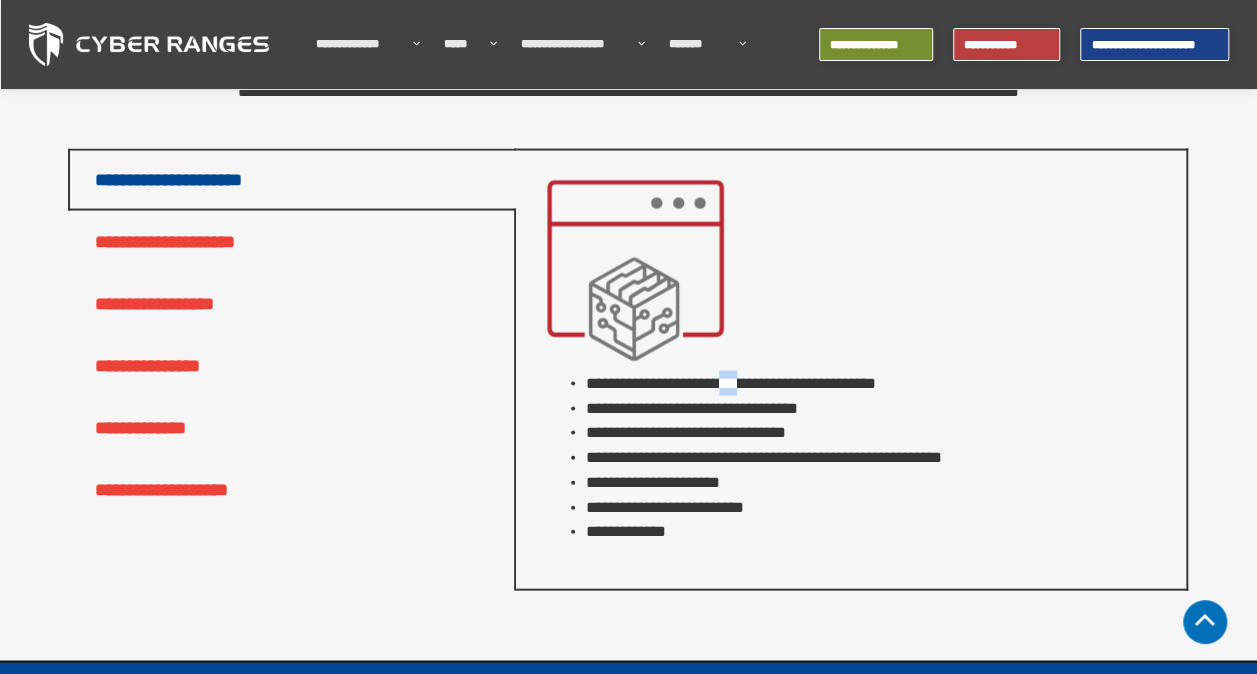 click on "**********" at bounding box center (876, 383) 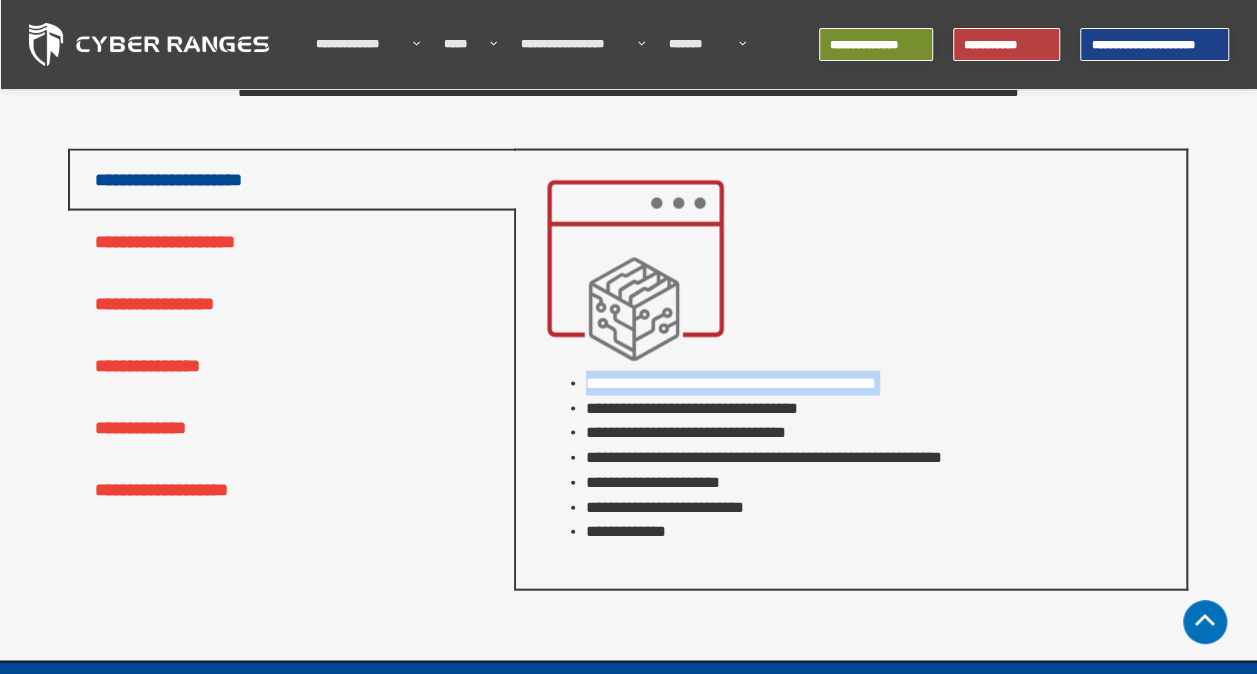 drag, startPoint x: 776, startPoint y: 379, endPoint x: 767, endPoint y: 406, distance: 28.460499 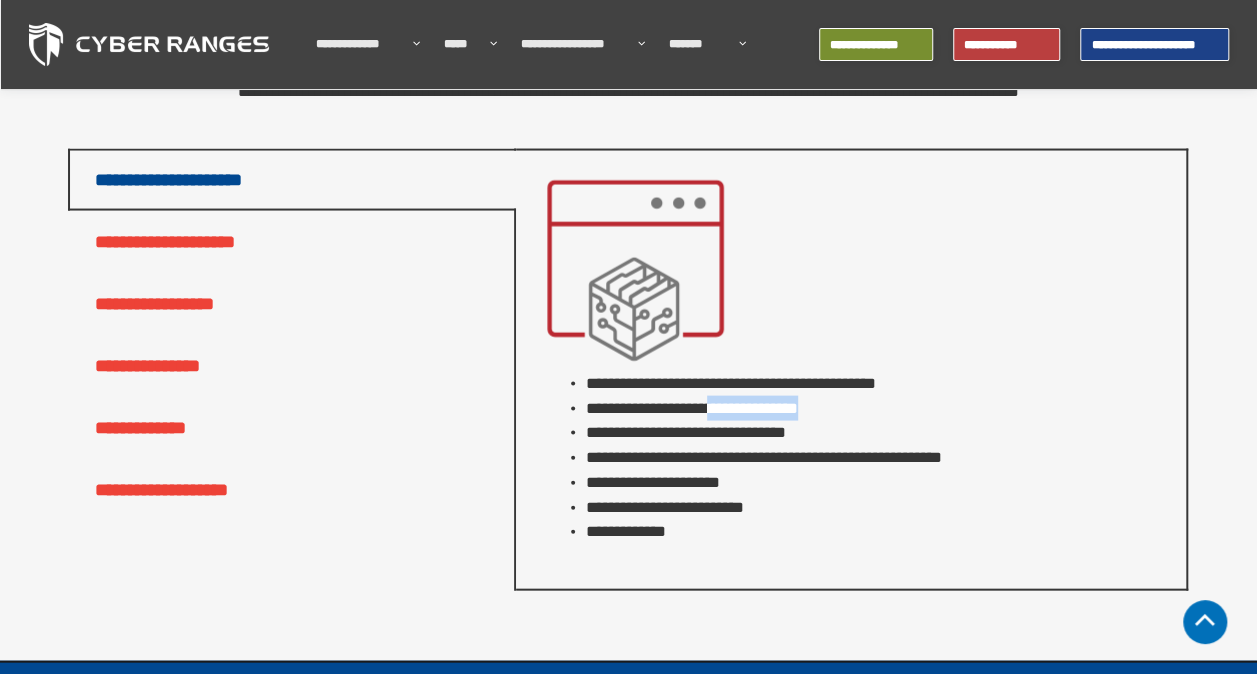 click on "**********" at bounding box center [876, 408] 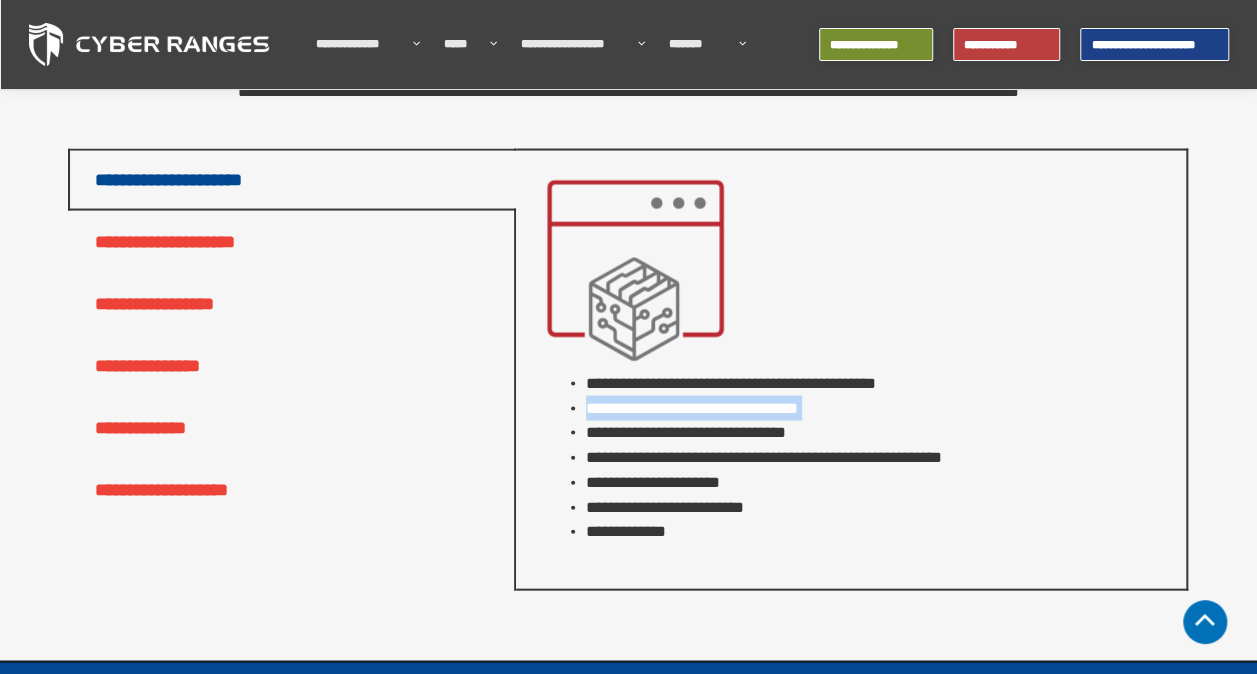 click on "**********" at bounding box center (876, 408) 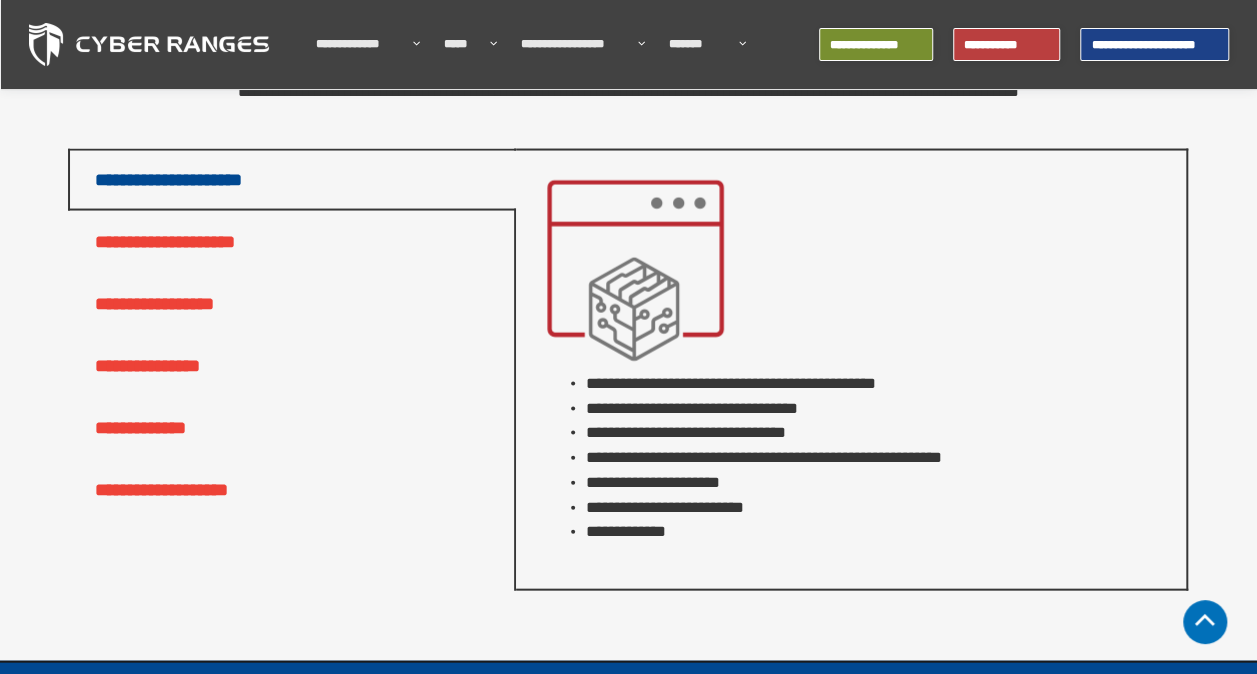click on "**********" at bounding box center [876, 432] 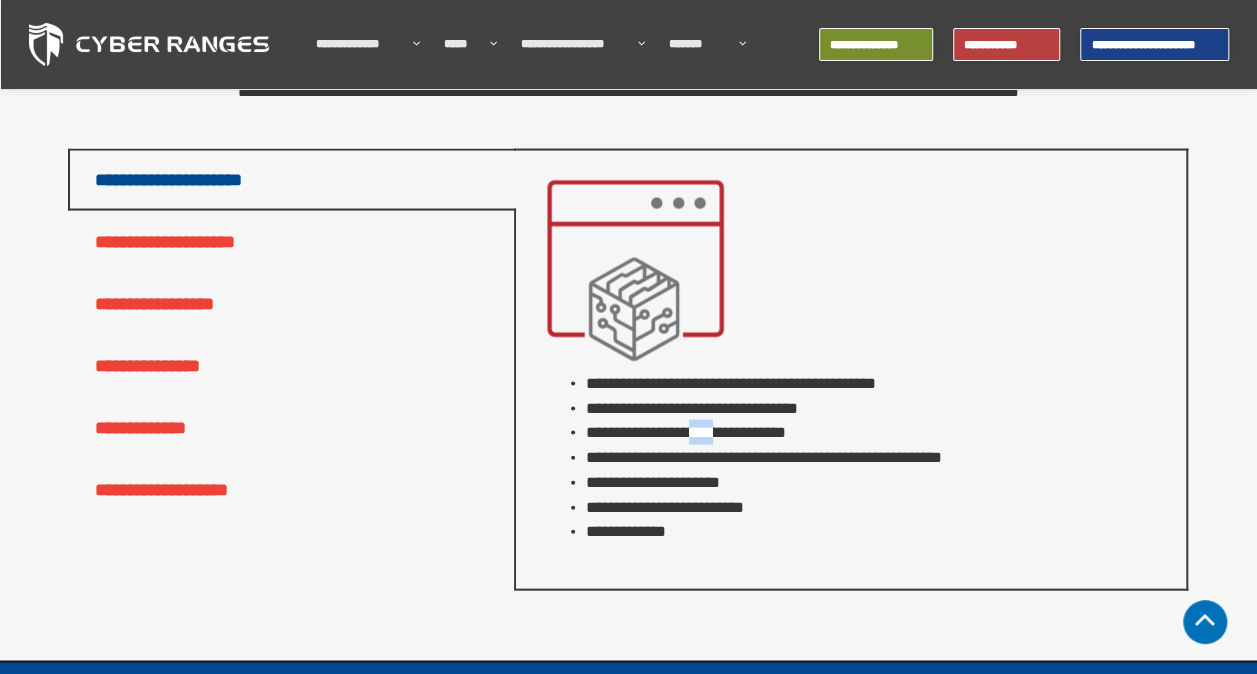 click on "**********" at bounding box center [876, 432] 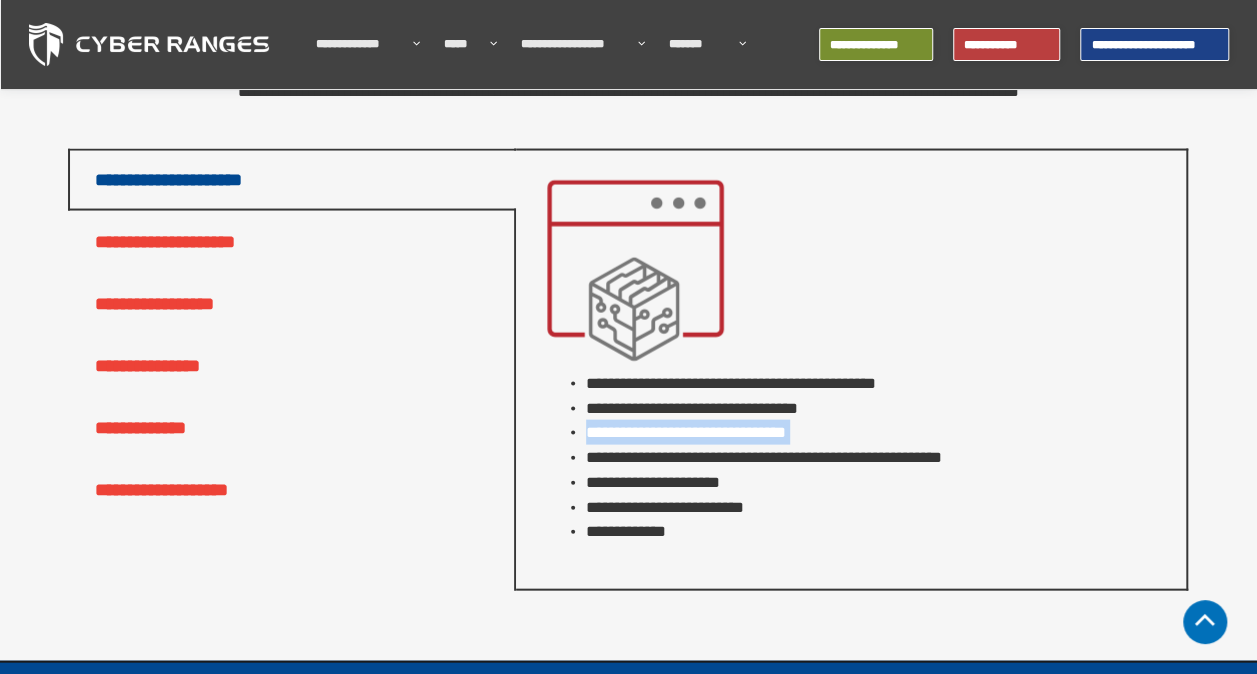 drag, startPoint x: 739, startPoint y: 434, endPoint x: 716, endPoint y: 458, distance: 33.24154 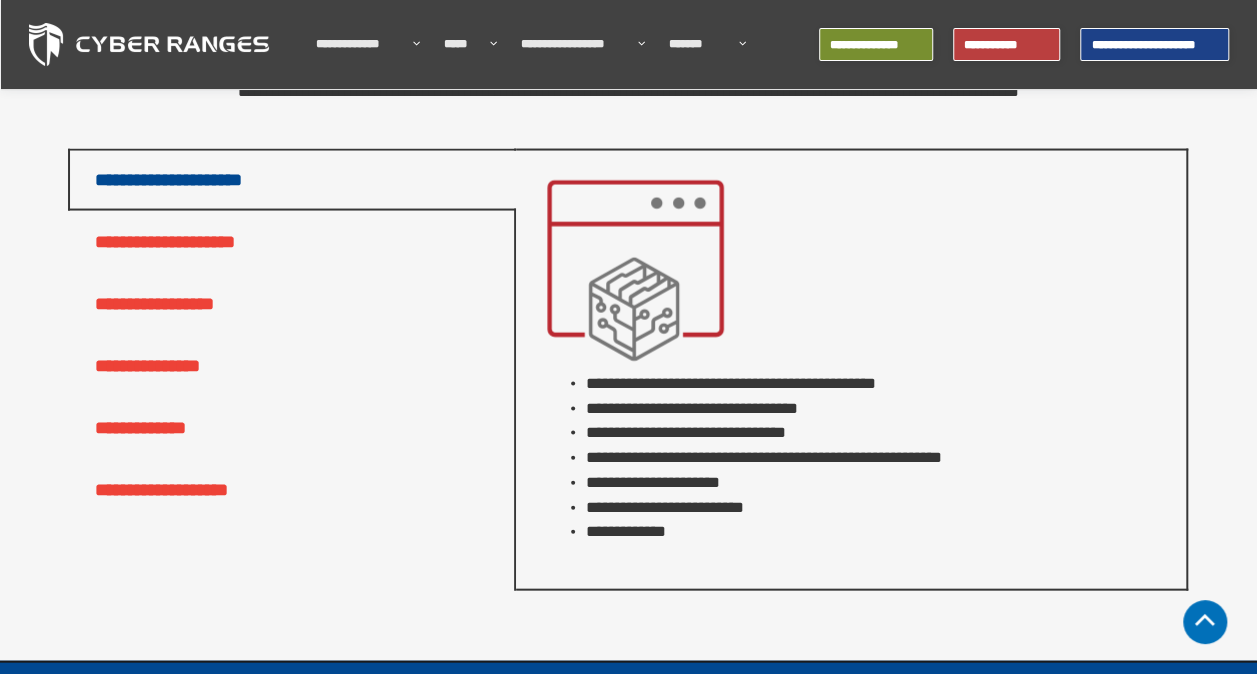 click on "**********" at bounding box center [876, 457] 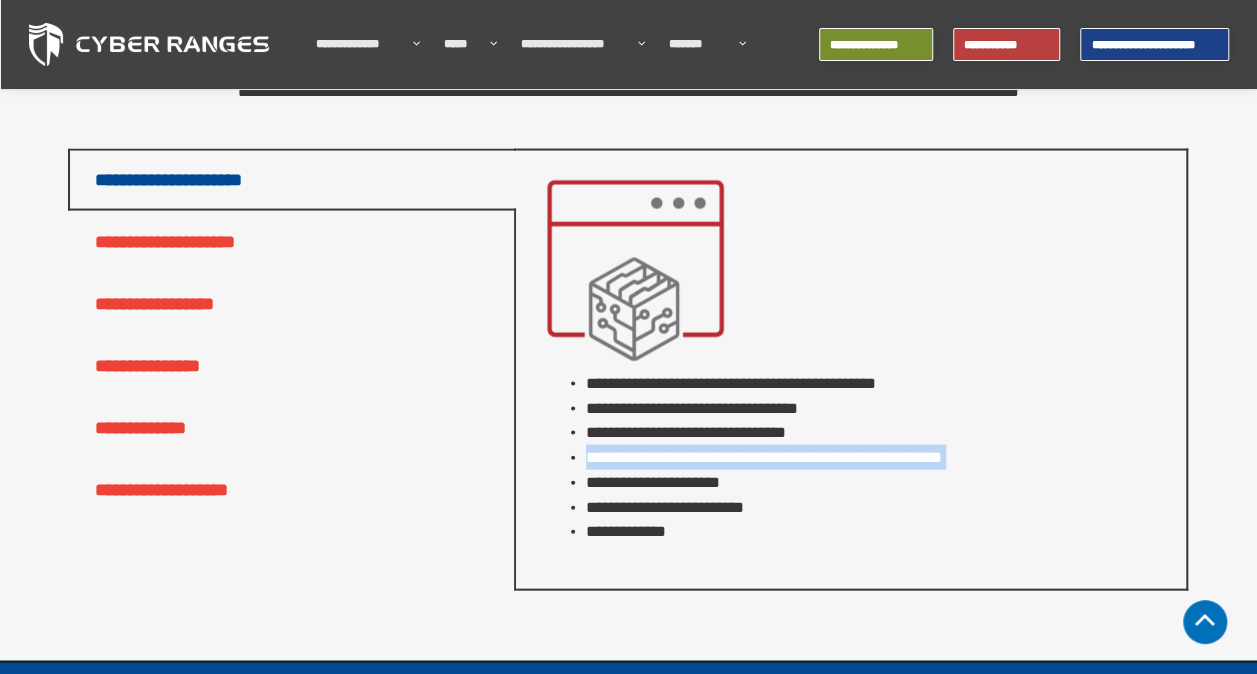 click on "**********" at bounding box center [876, 457] 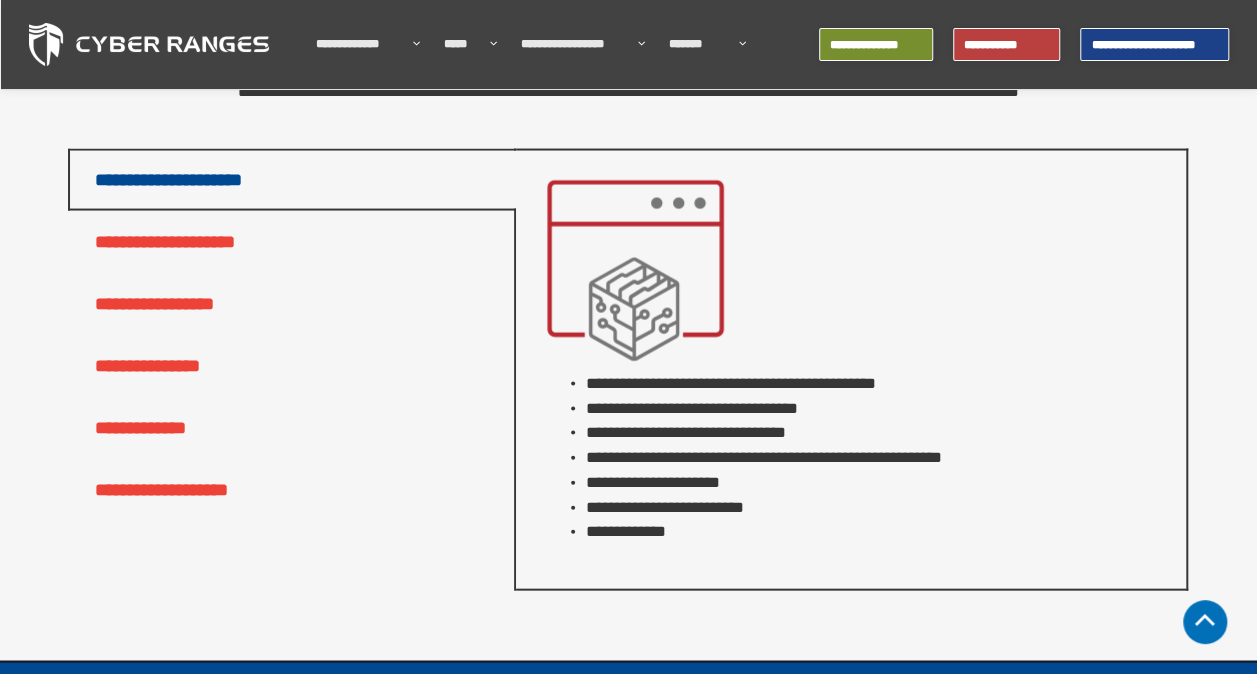 drag, startPoint x: 716, startPoint y: 458, endPoint x: 714, endPoint y: 470, distance: 12.165525 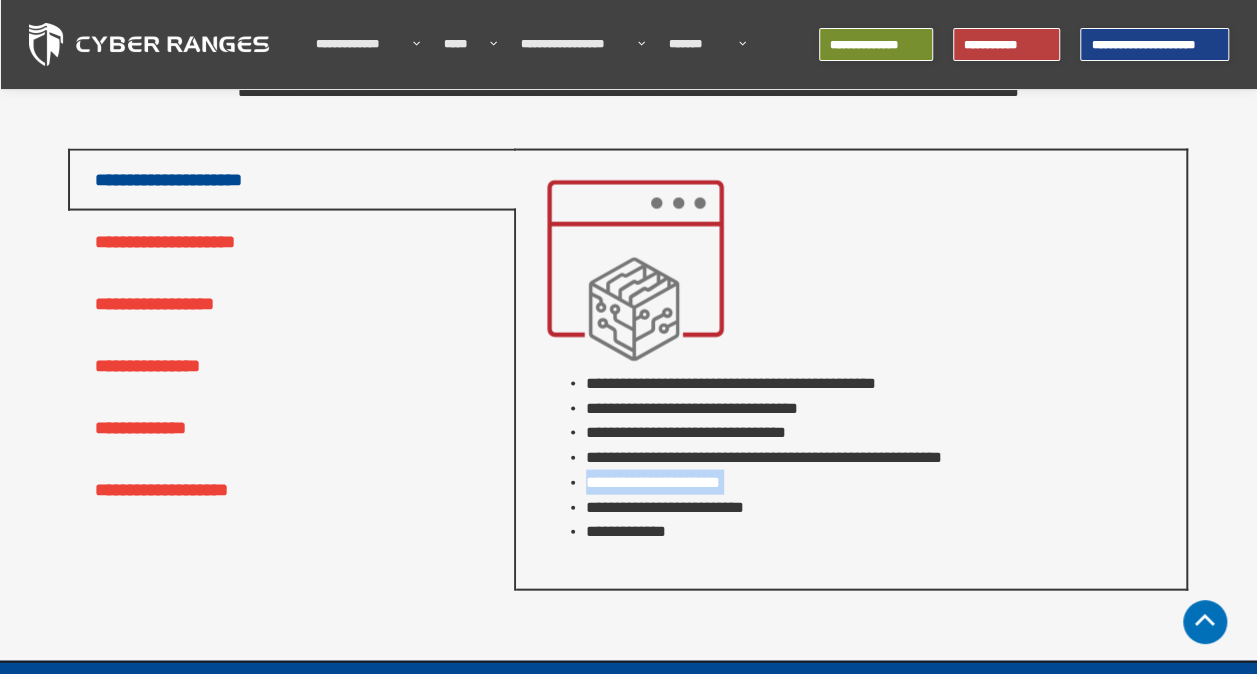 click on "**********" at bounding box center (876, 482) 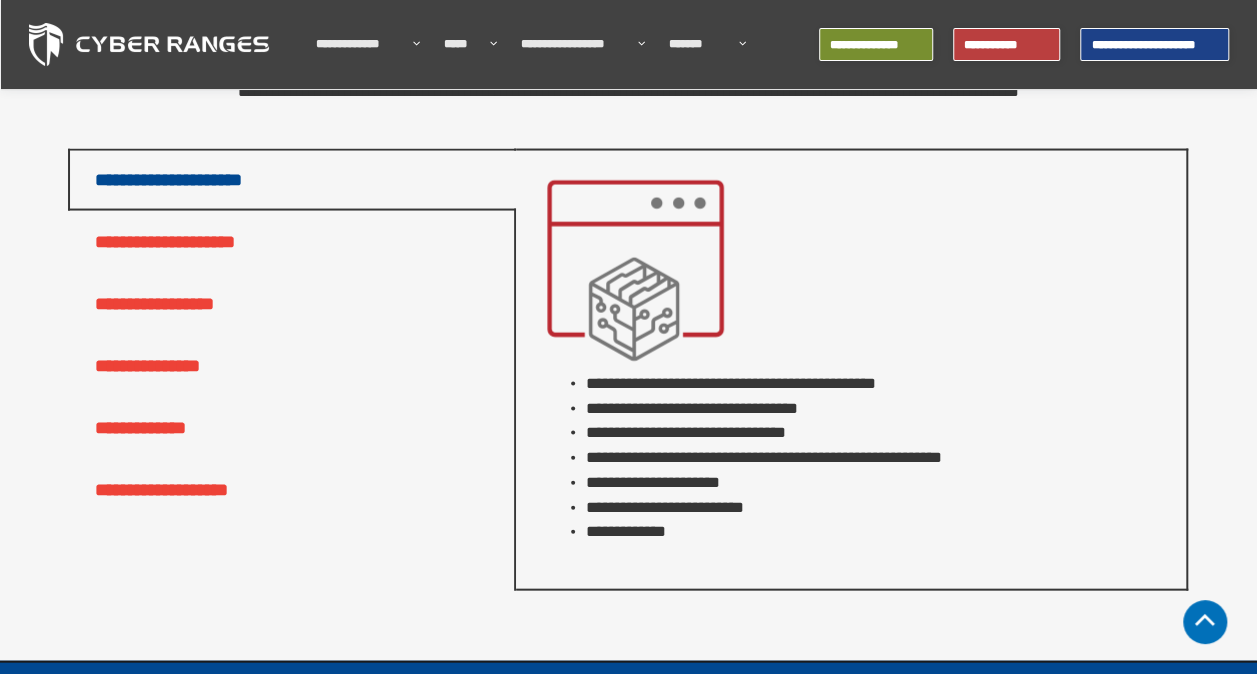 click on "**********" at bounding box center (876, 507) 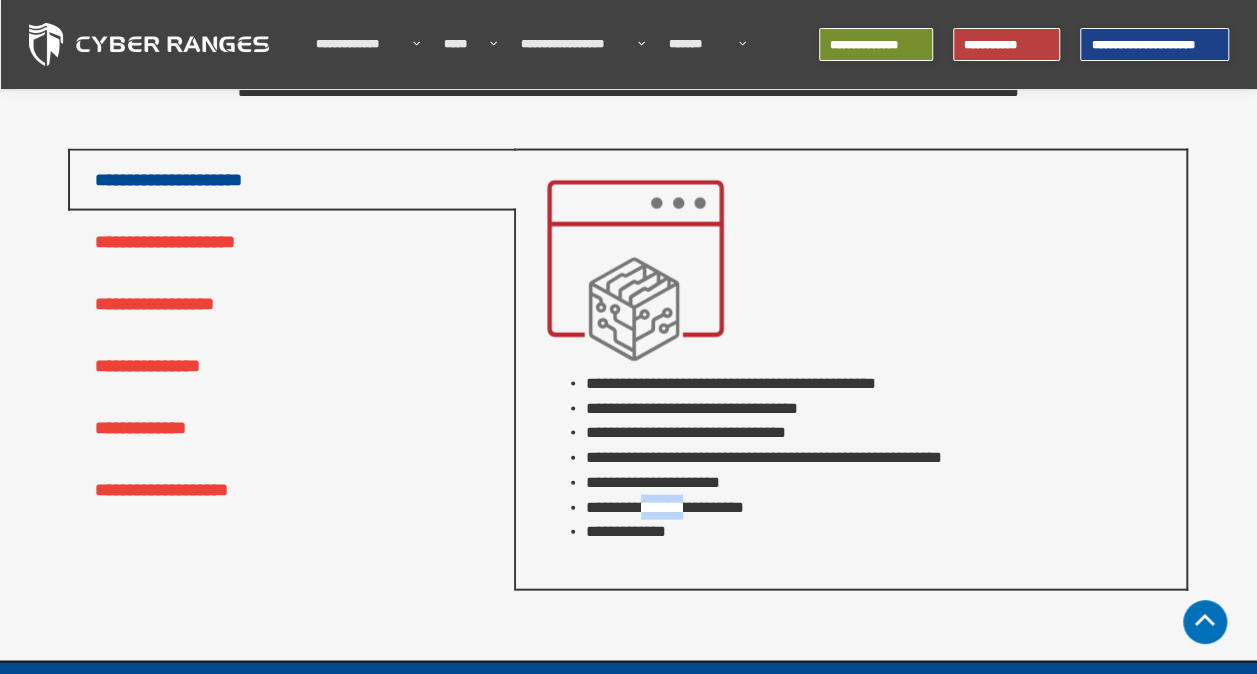 click on "**********" at bounding box center [876, 507] 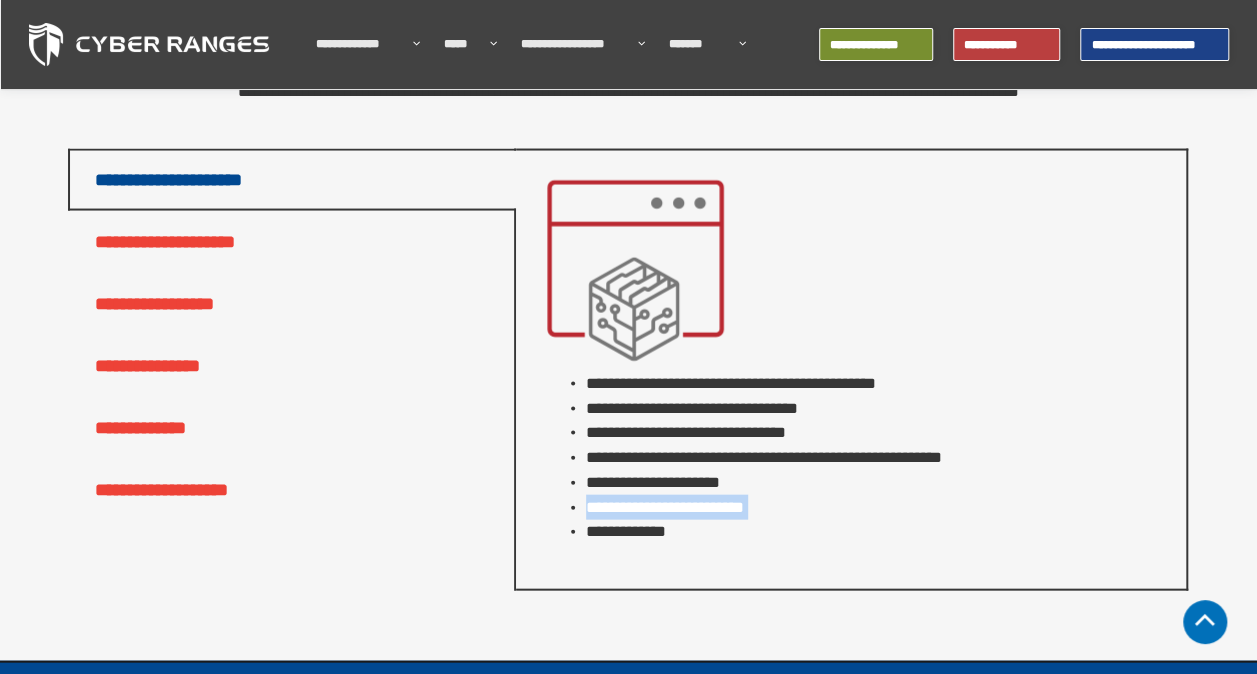 click on "**********" at bounding box center (876, 507) 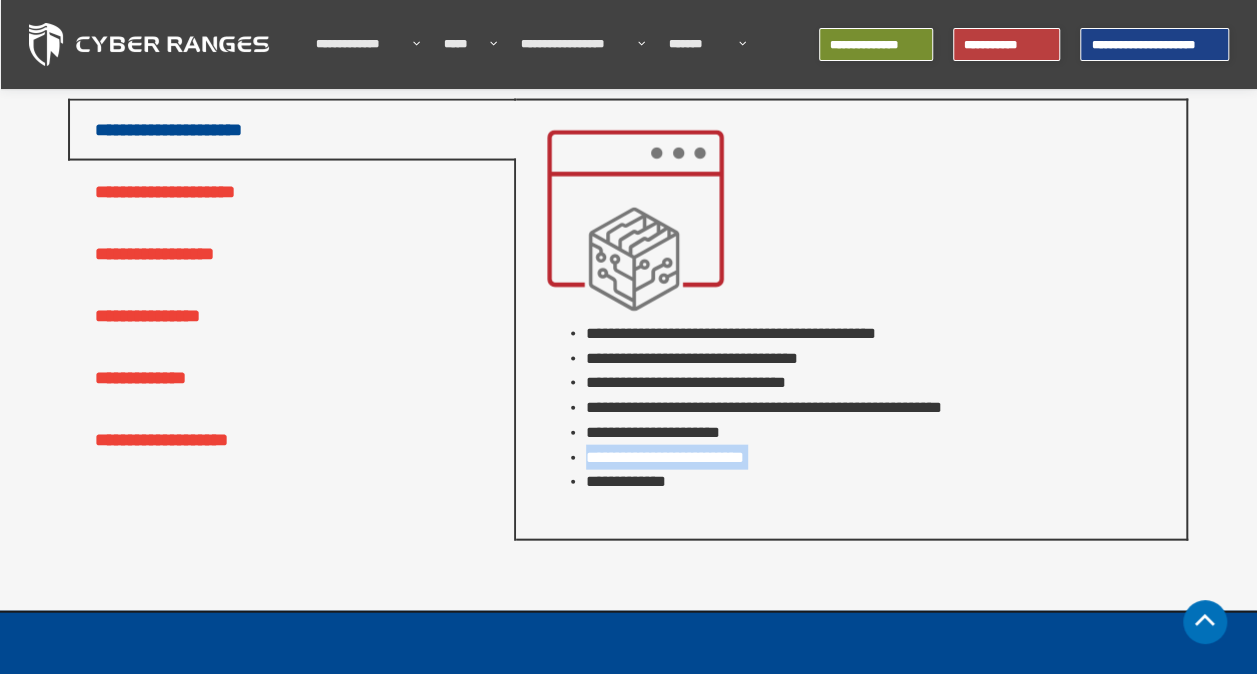 scroll, scrollTop: 2000, scrollLeft: 0, axis: vertical 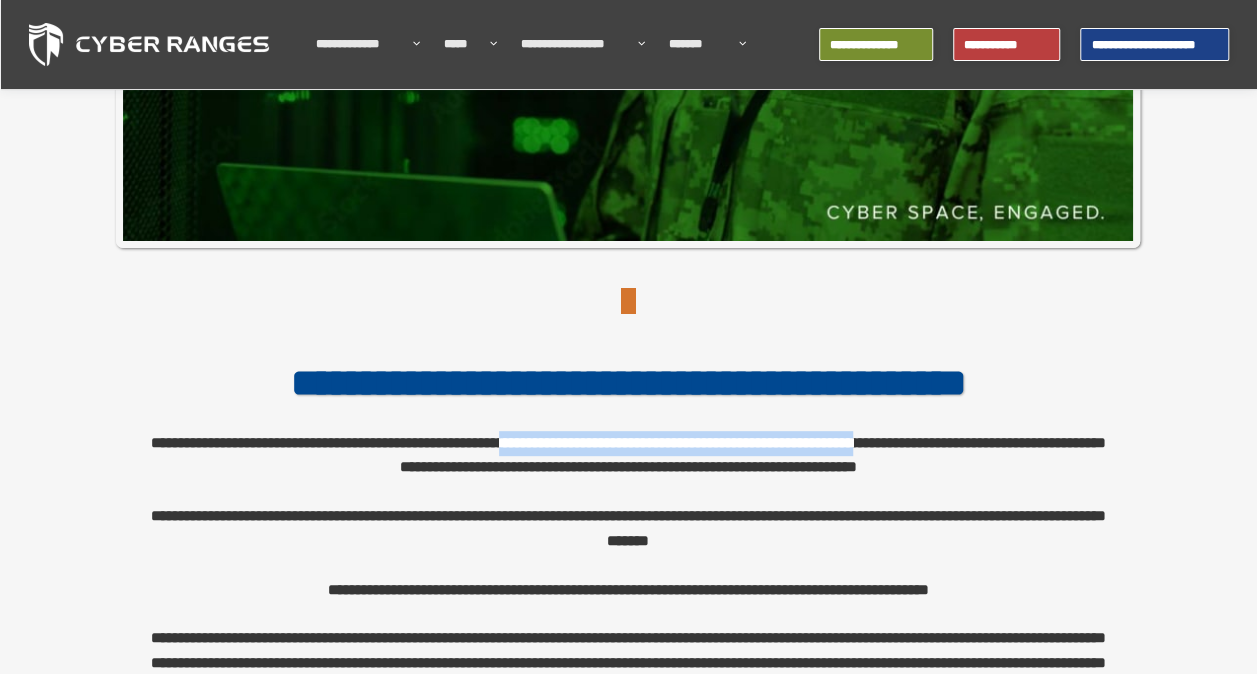 drag, startPoint x: 0, startPoint y: 0, endPoint x: 588, endPoint y: 435, distance: 731.4158 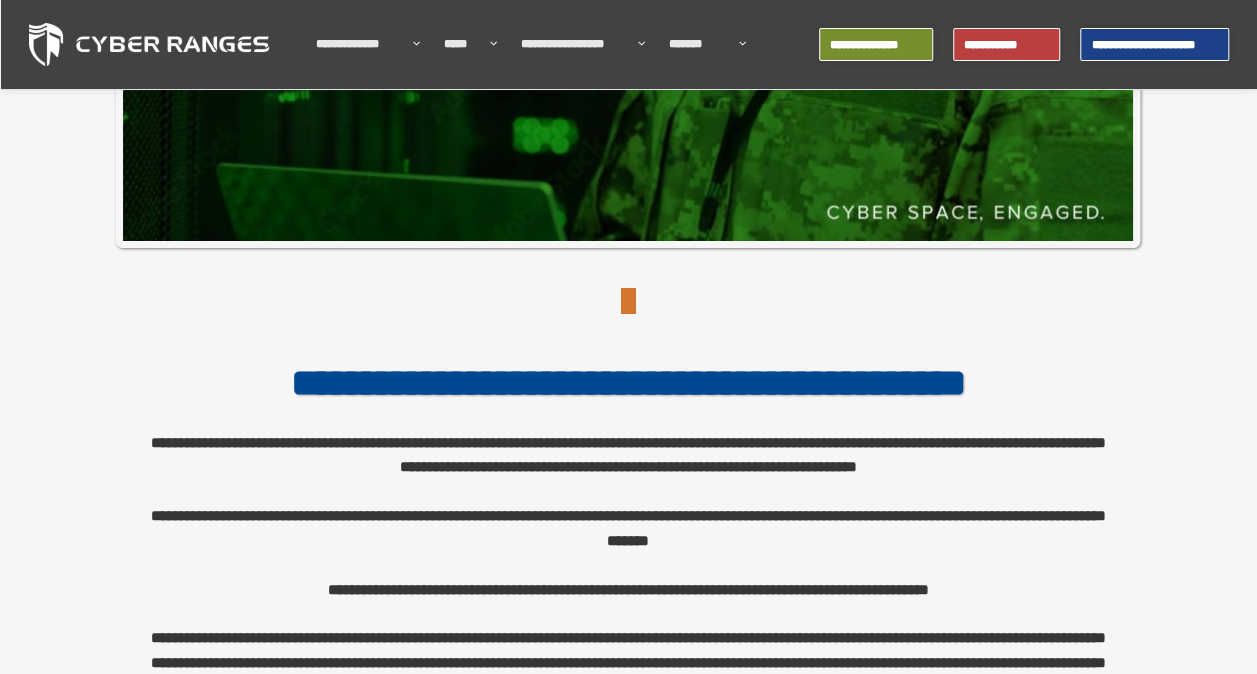 drag, startPoint x: 588, startPoint y: 435, endPoint x: 572, endPoint y: 438, distance: 16.27882 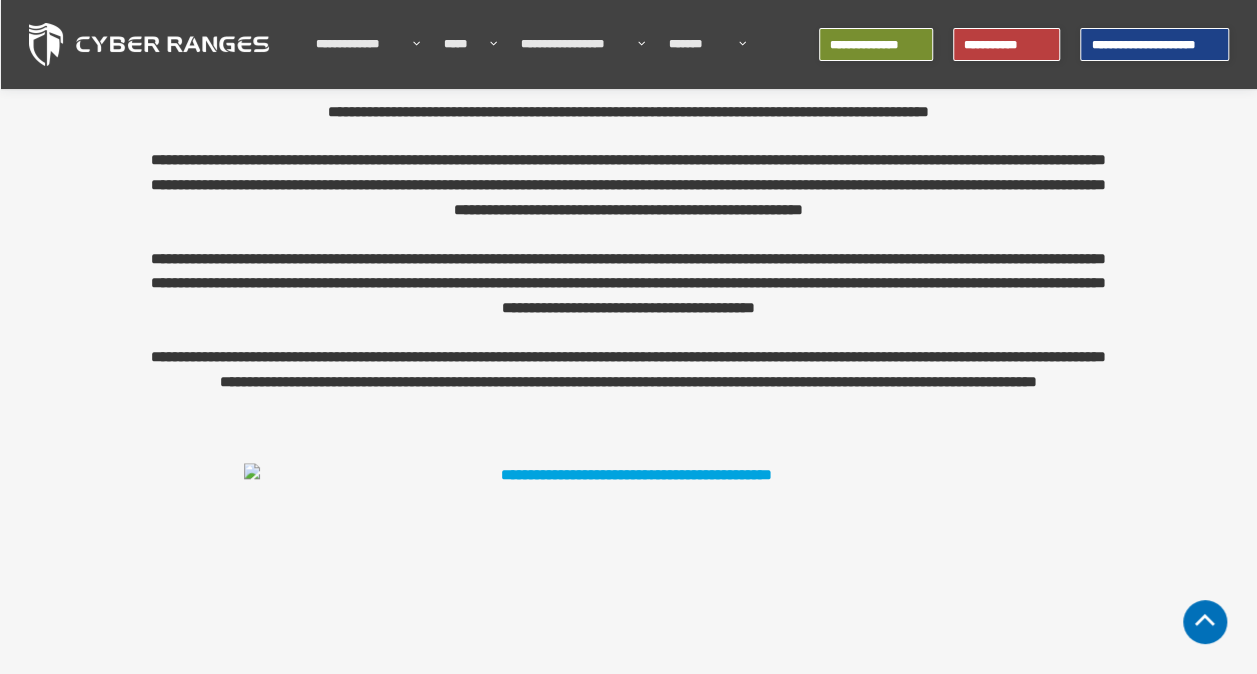 scroll, scrollTop: 800, scrollLeft: 0, axis: vertical 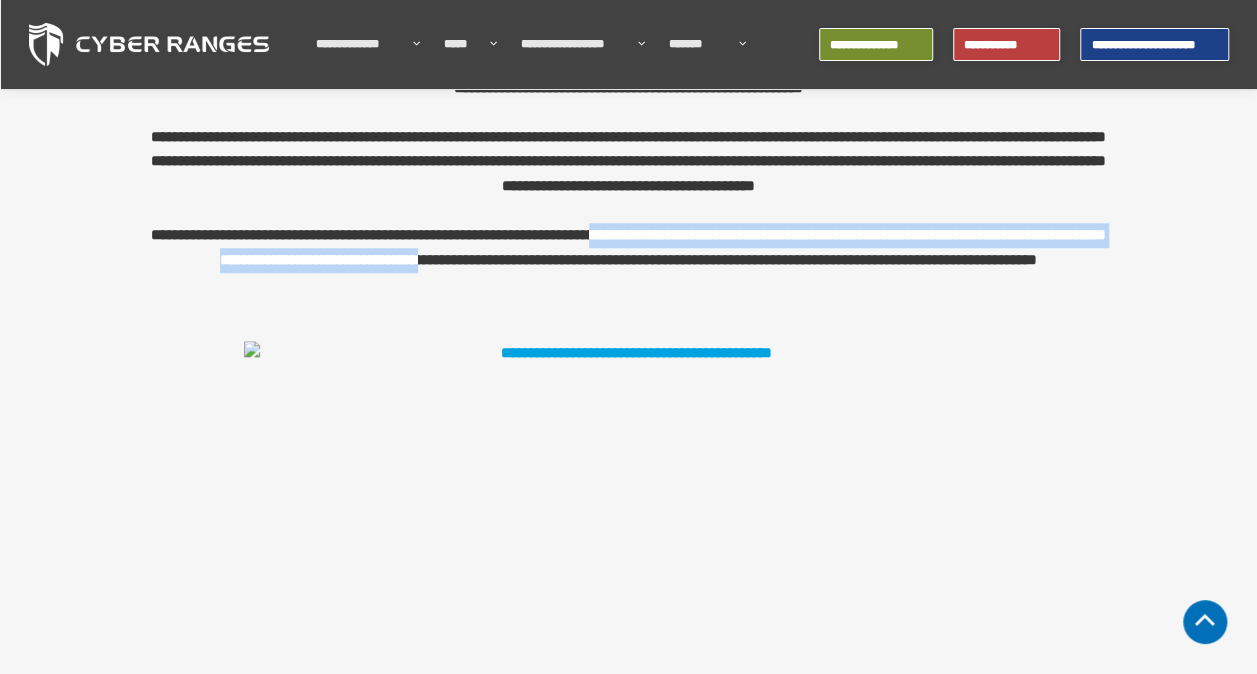 drag, startPoint x: 581, startPoint y: 252, endPoint x: 693, endPoint y: 230, distance: 114.14027 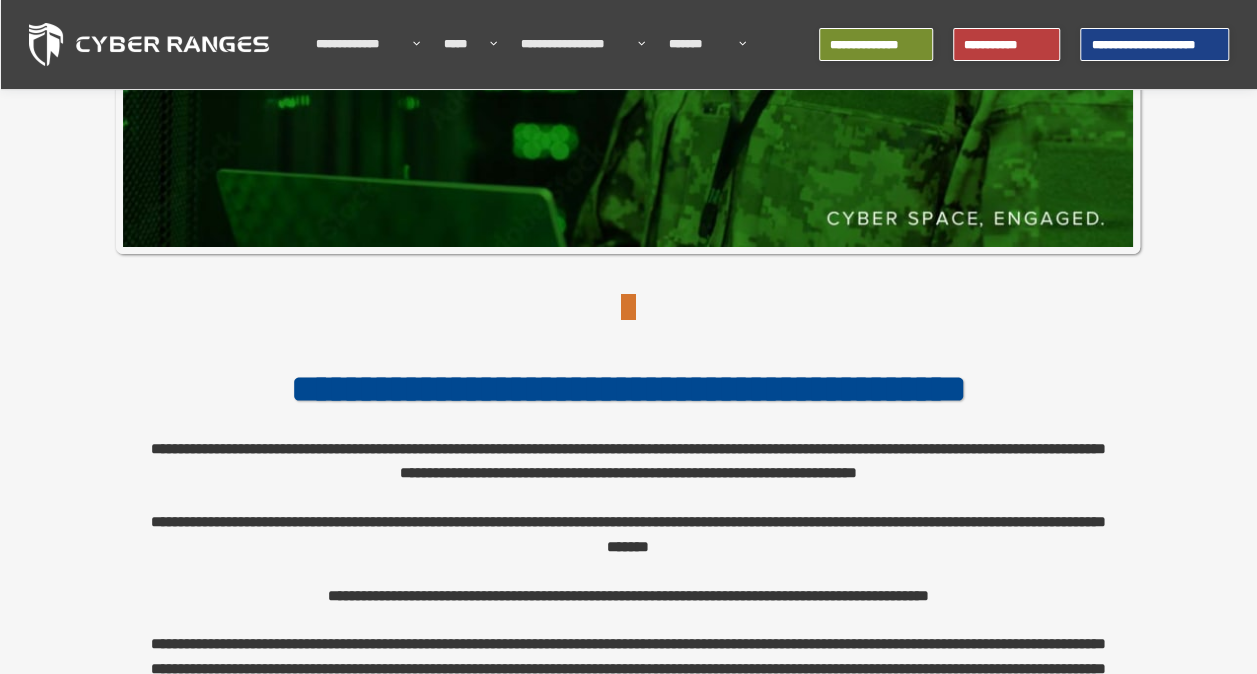 scroll, scrollTop: 0, scrollLeft: 0, axis: both 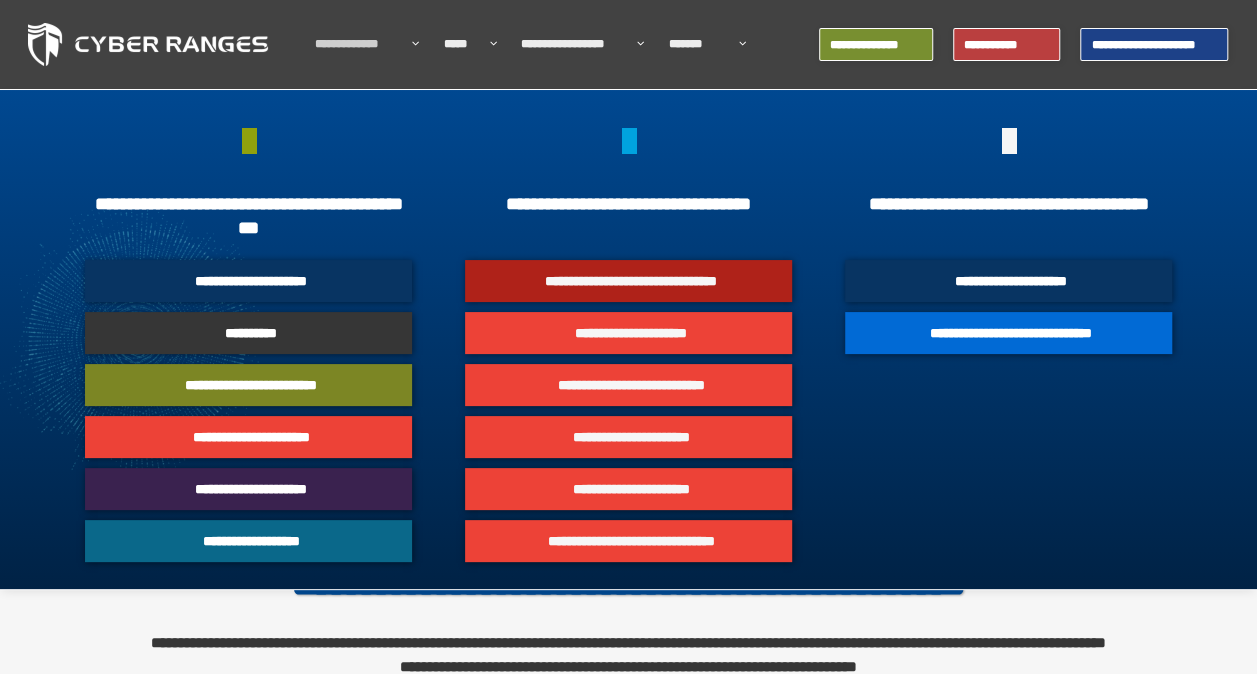 click on "**********" at bounding box center (251, 385) 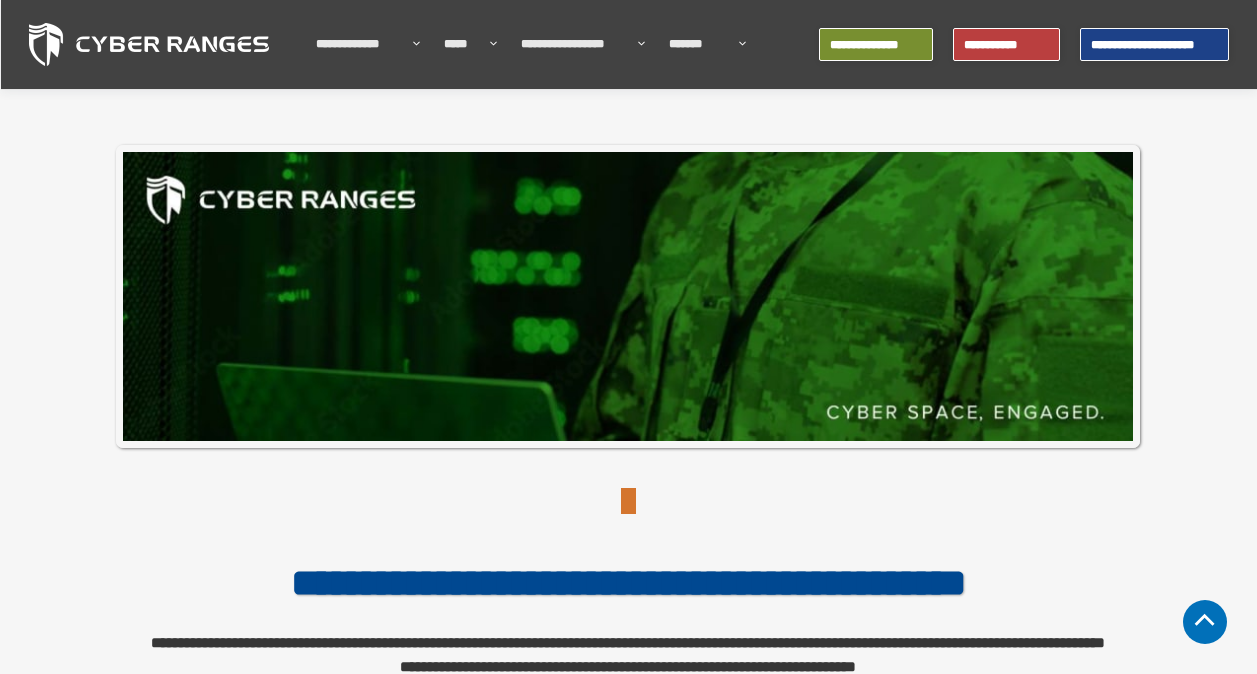 scroll, scrollTop: 400, scrollLeft: 0, axis: vertical 